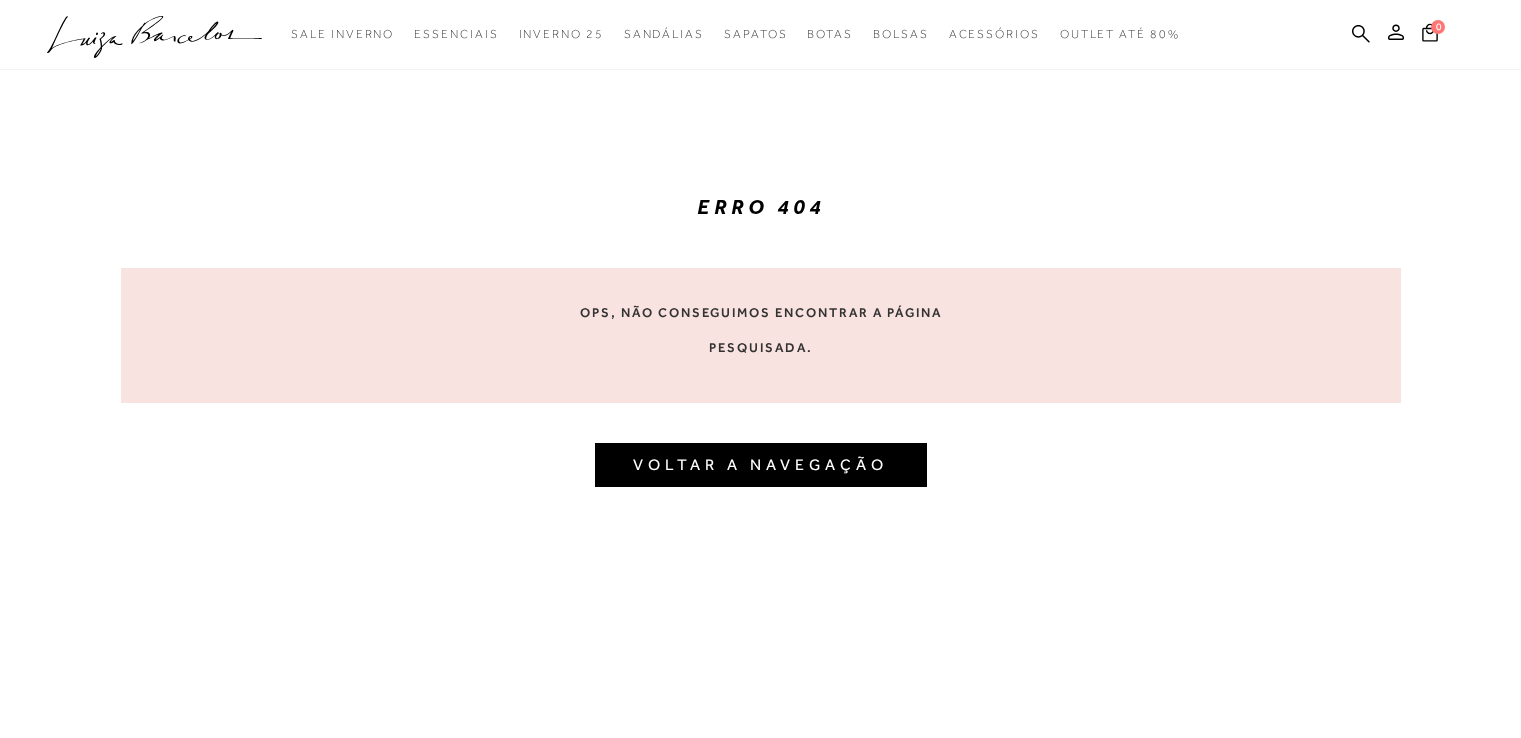 scroll, scrollTop: 0, scrollLeft: 0, axis: both 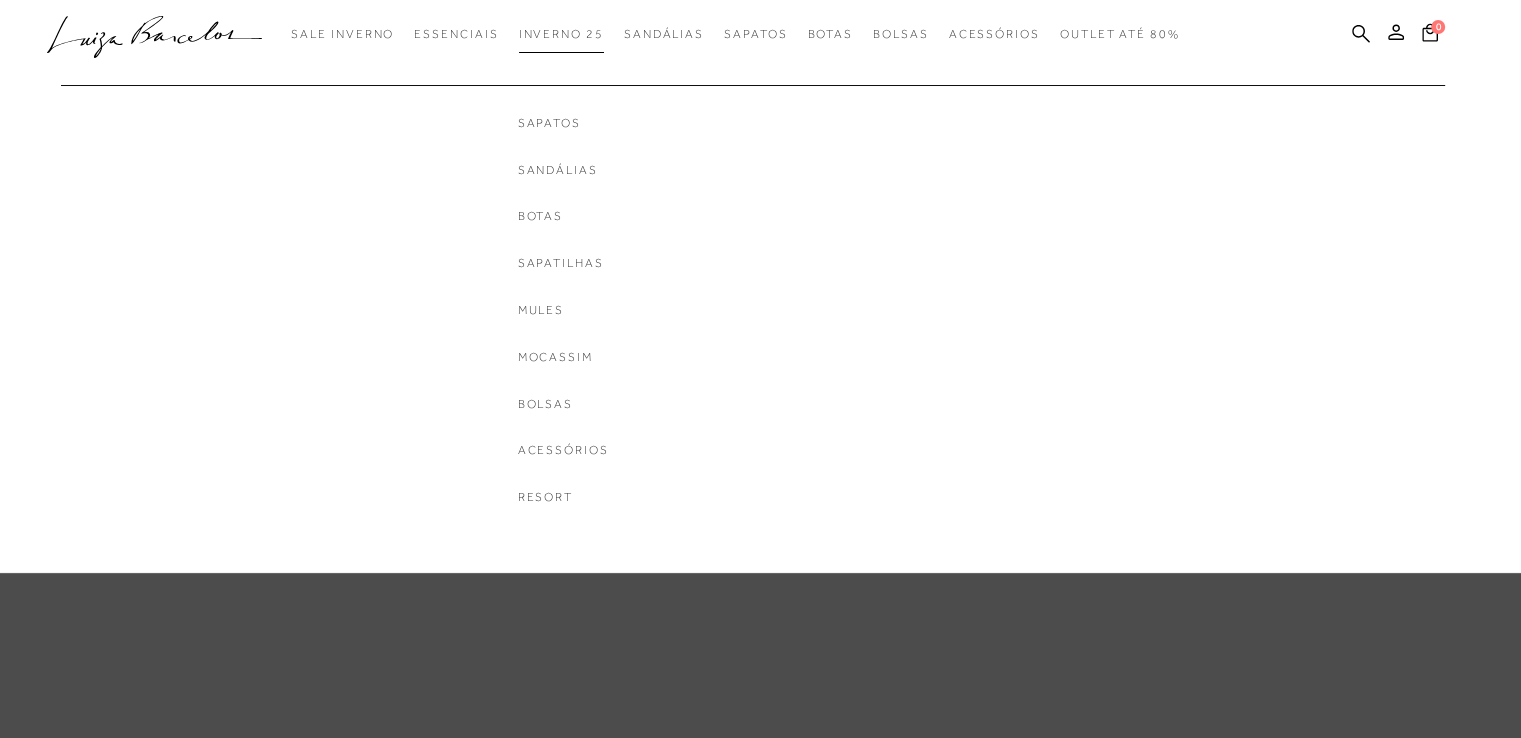 click on "Inverno 25" at bounding box center (561, 34) 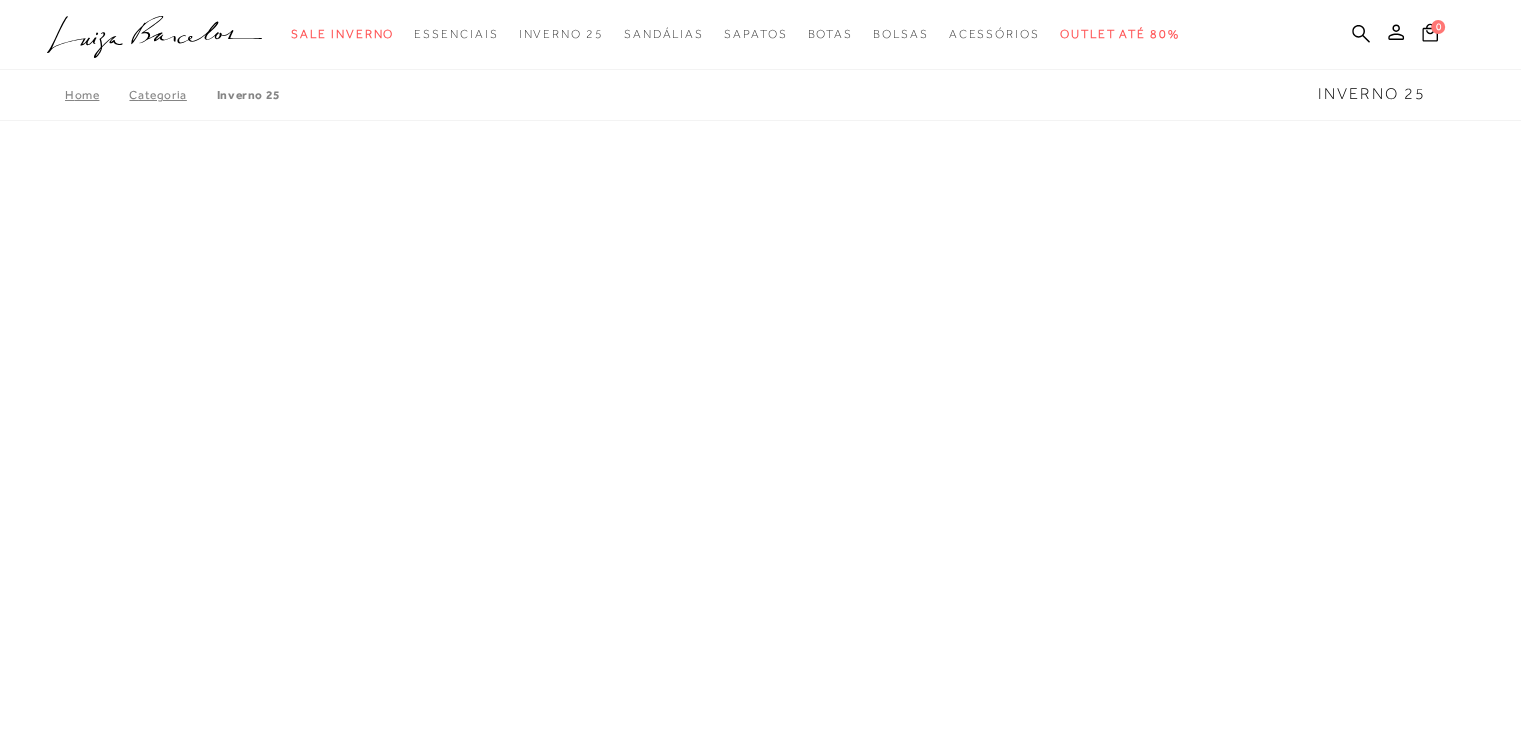 click on ".a{fill-rule:evenodd;}" 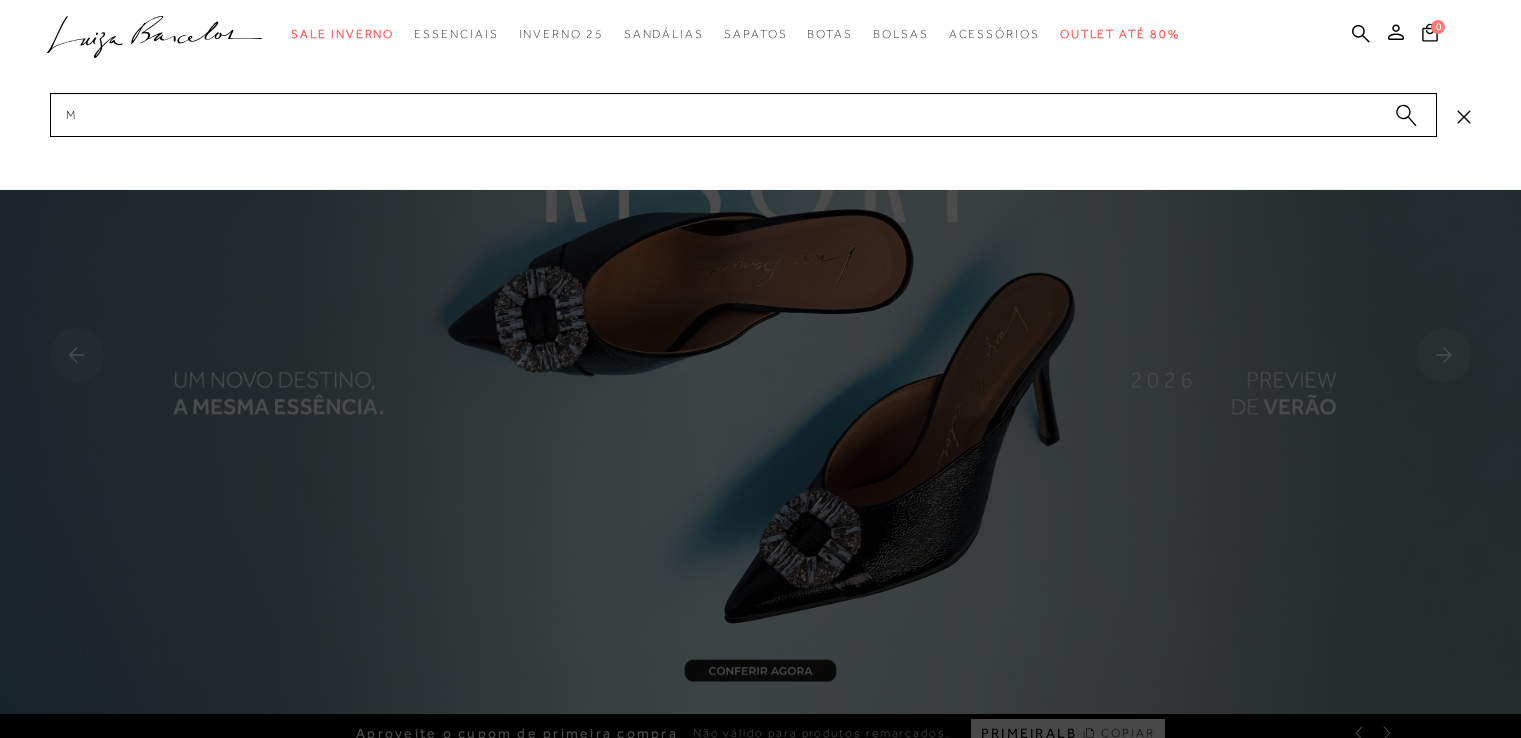 scroll, scrollTop: 0, scrollLeft: 0, axis: both 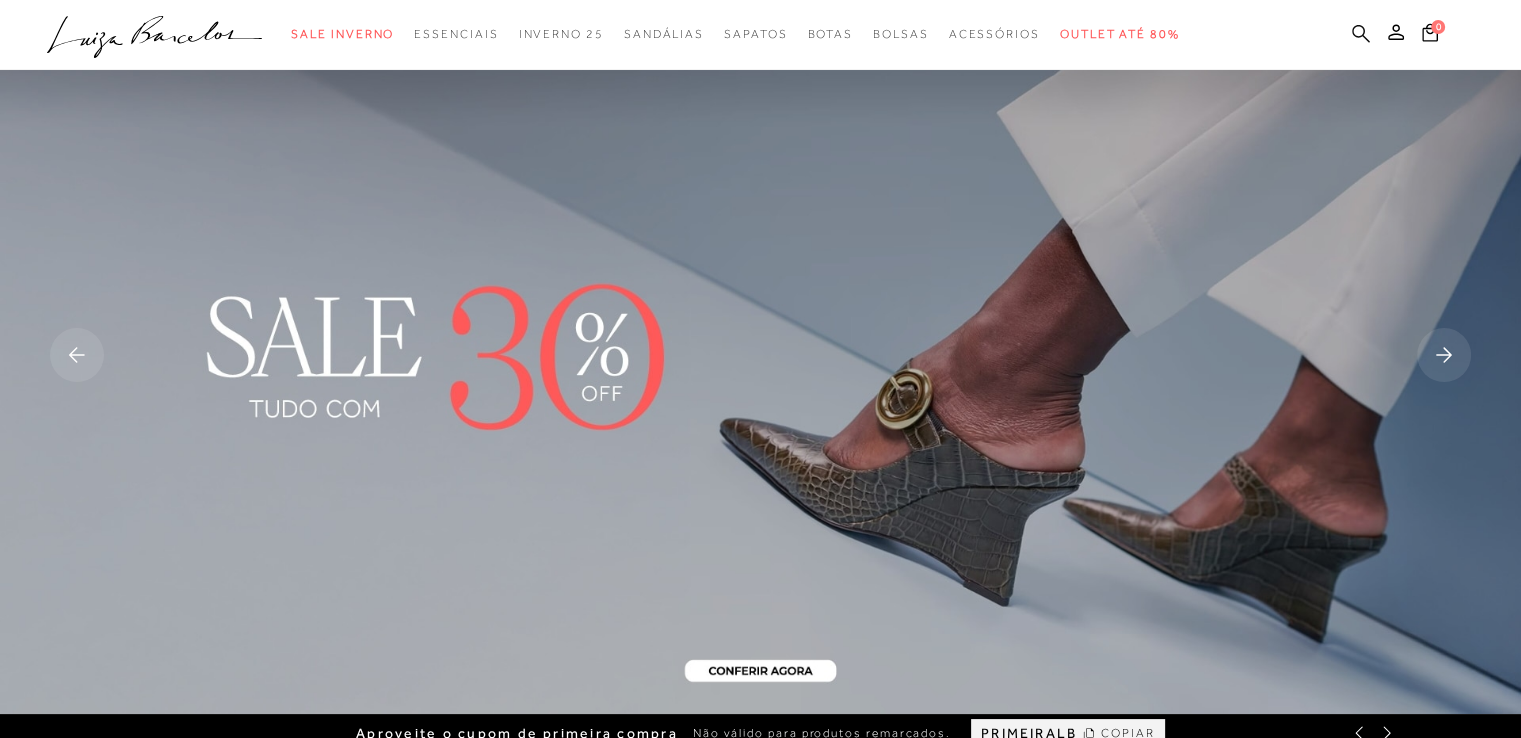 click 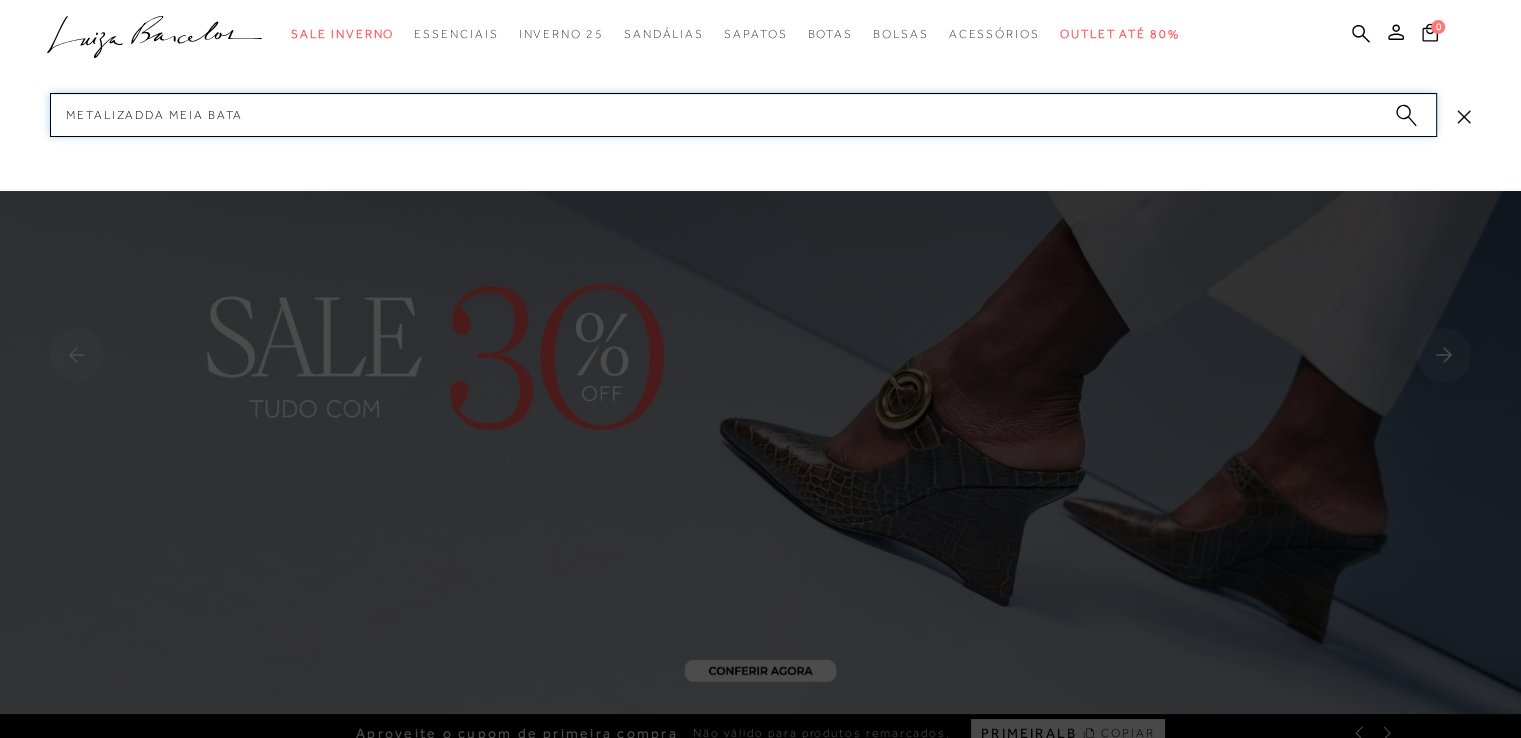 click on "metalizadda meia bata" at bounding box center [743, 115] 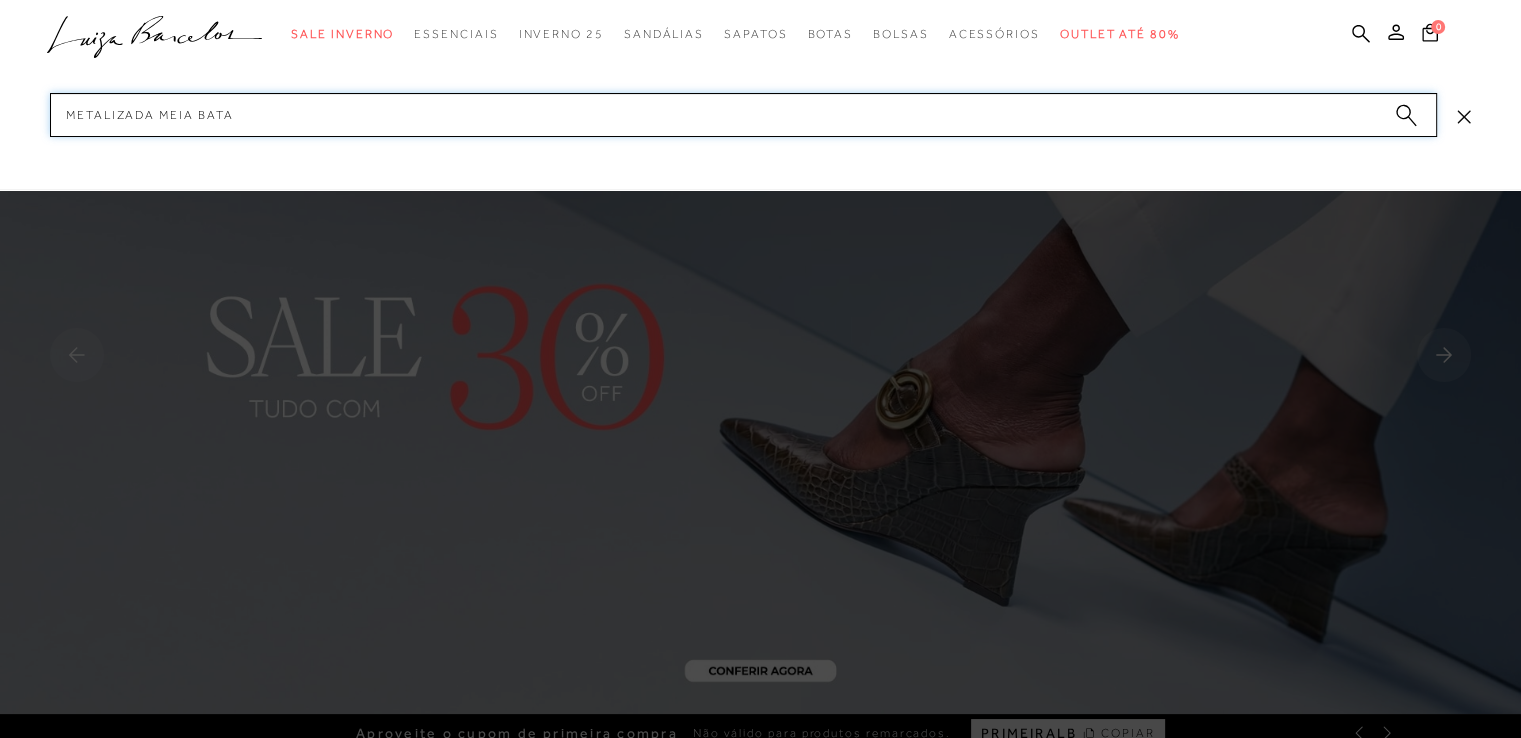 type 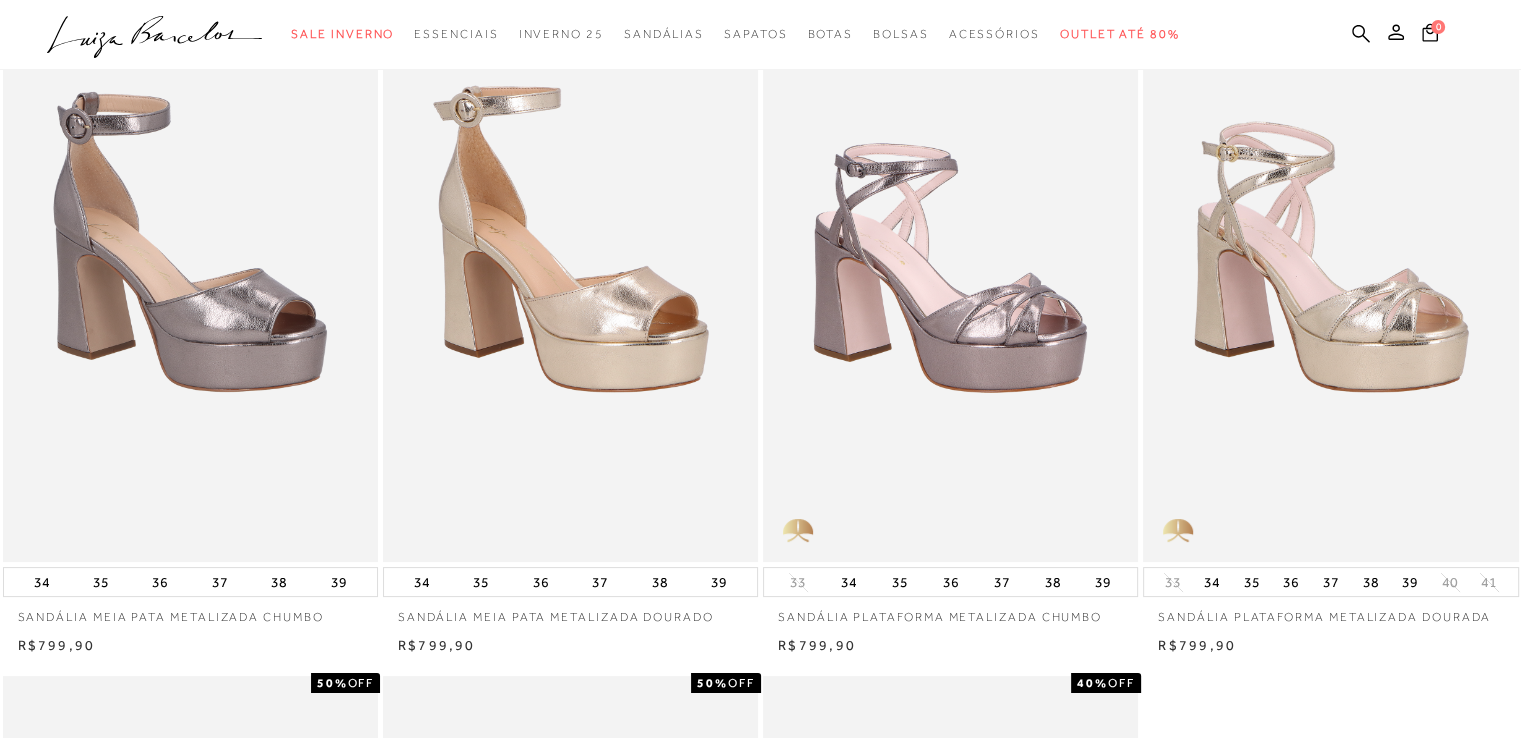 scroll, scrollTop: 200, scrollLeft: 0, axis: vertical 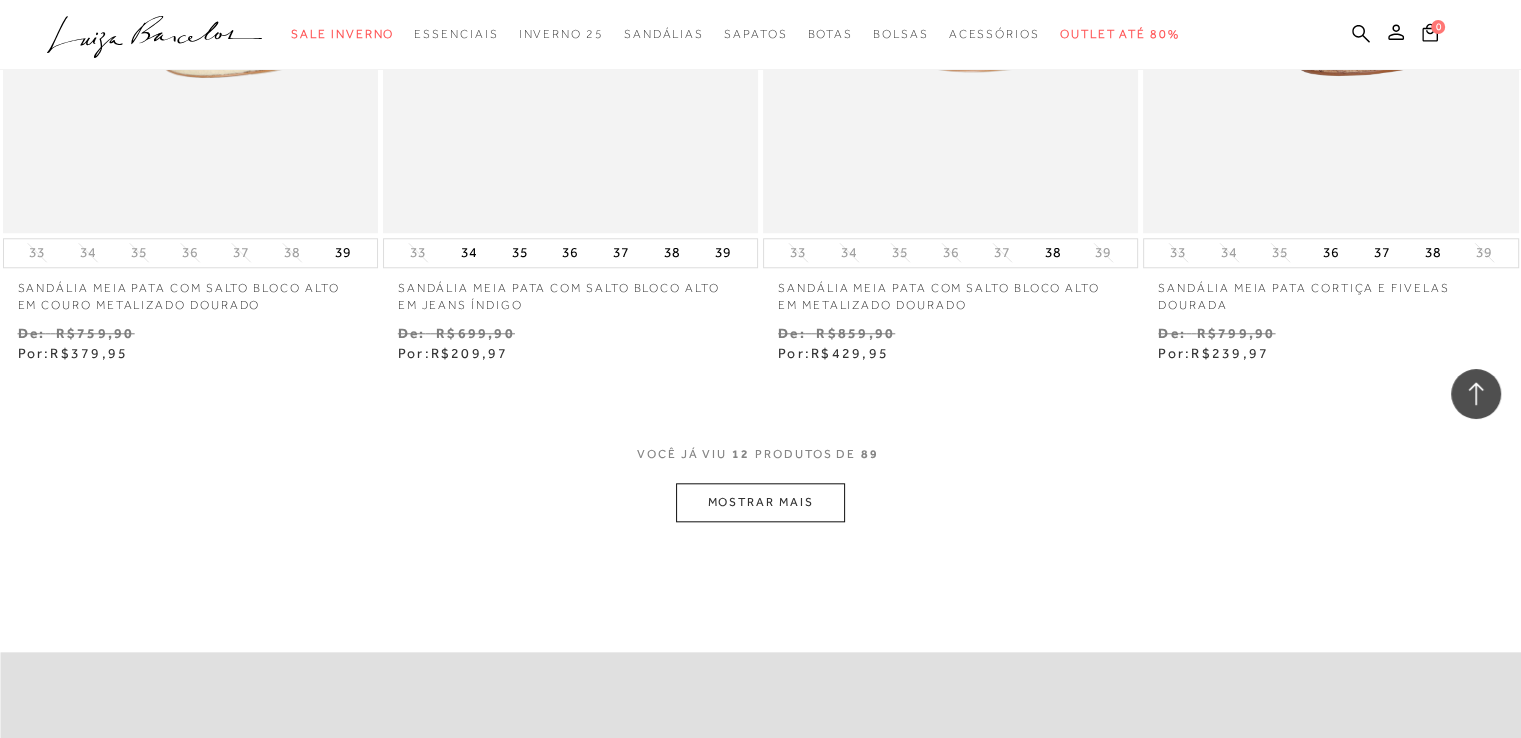 click on "MOSTRAR MAIS" at bounding box center [760, 502] 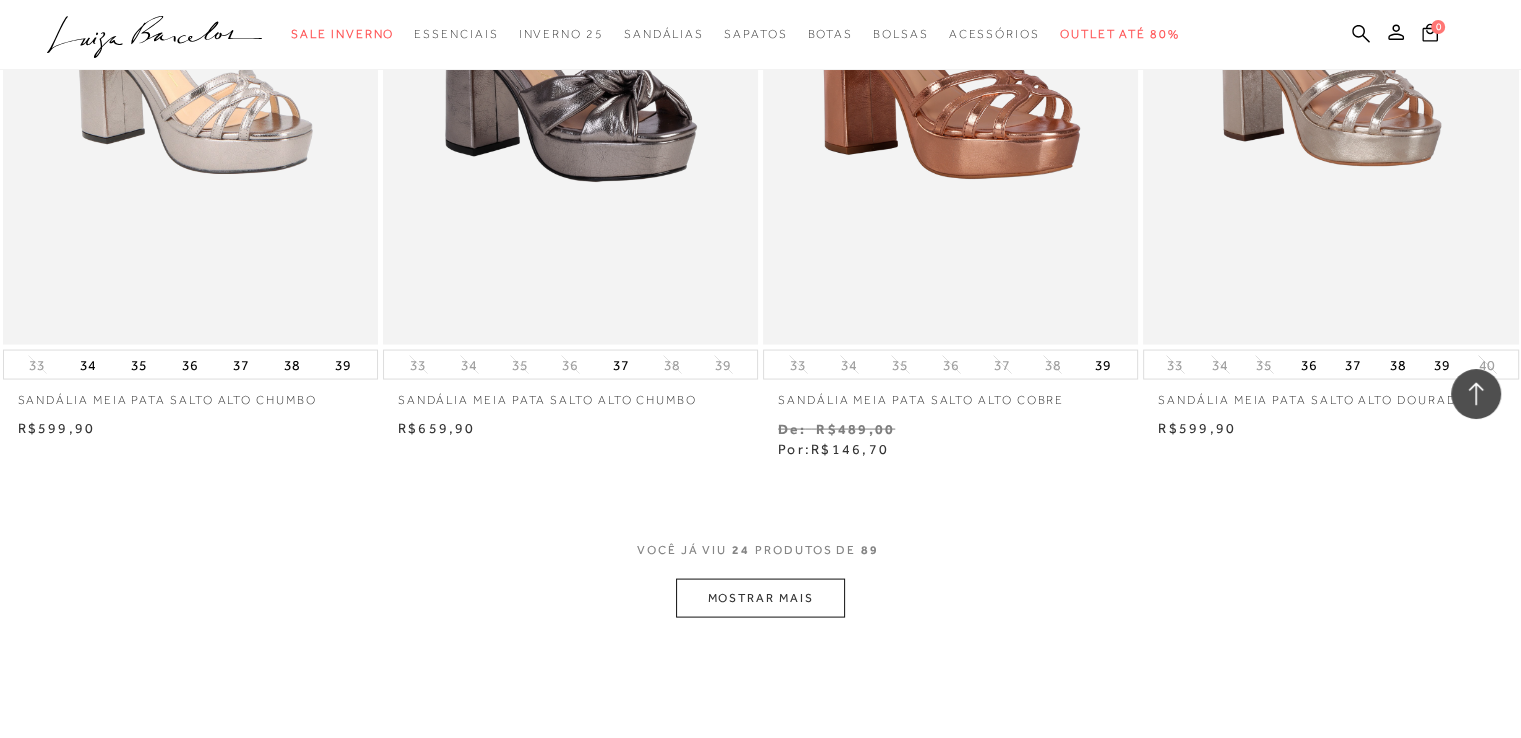 scroll, scrollTop: 4200, scrollLeft: 0, axis: vertical 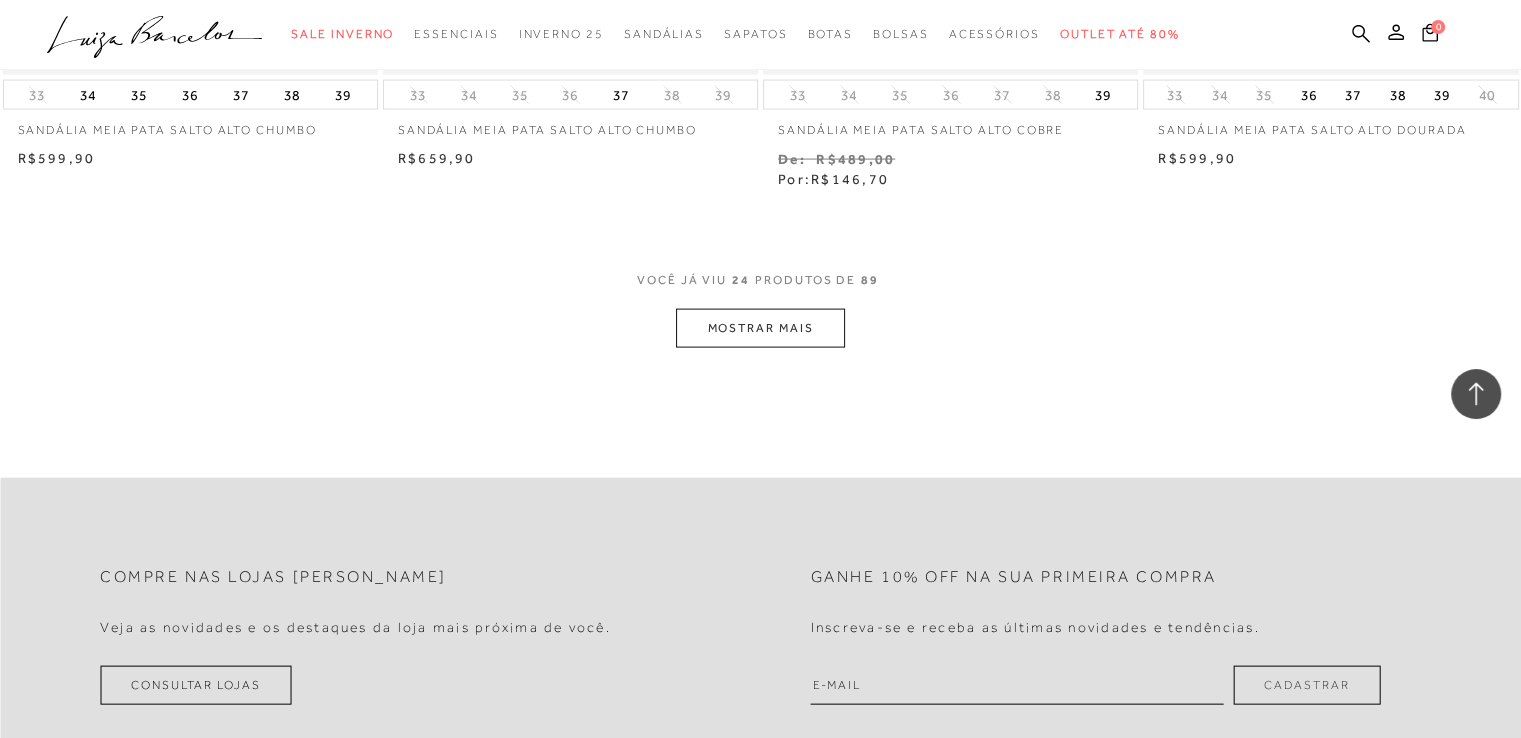 click on "MOSTRAR MAIS" at bounding box center (760, 328) 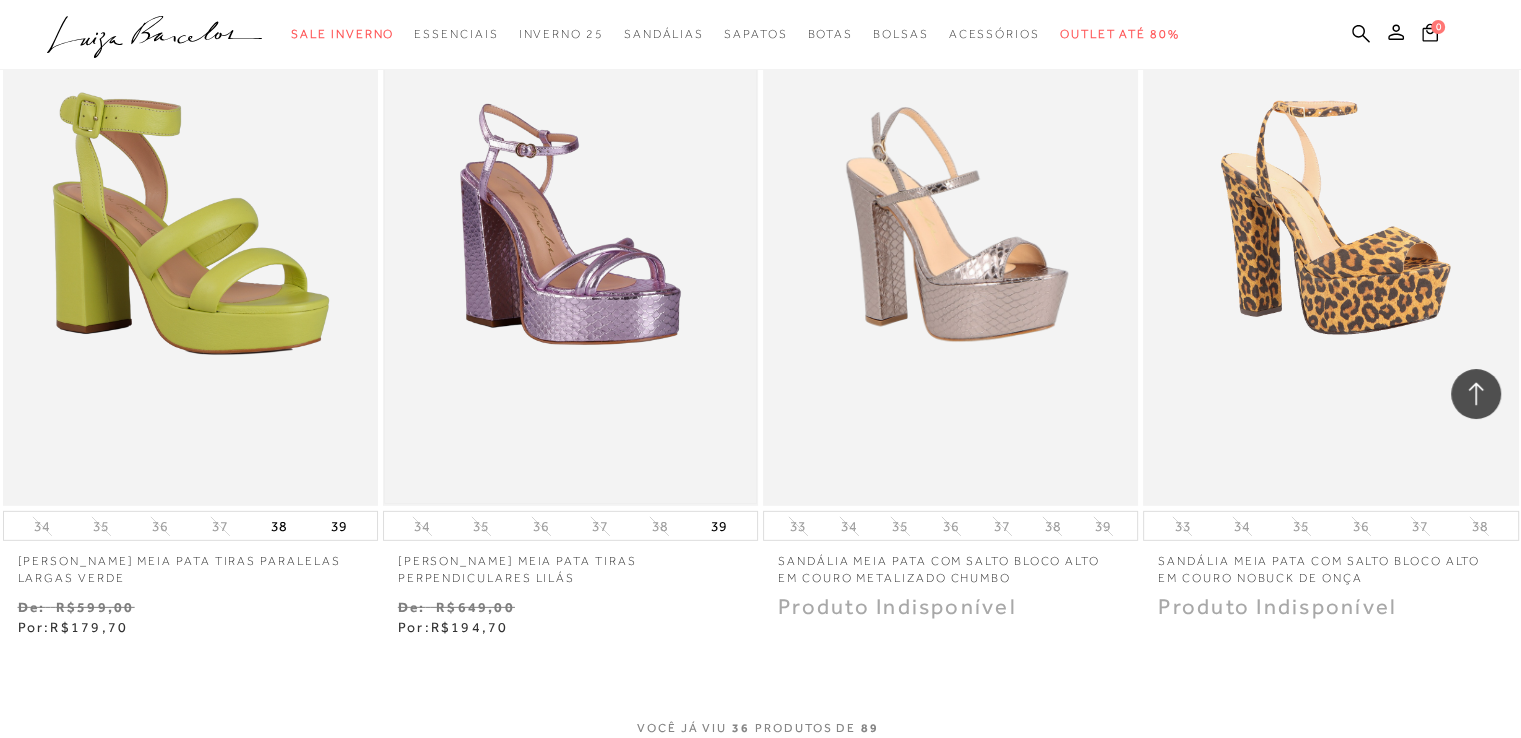 scroll, scrollTop: 6000, scrollLeft: 0, axis: vertical 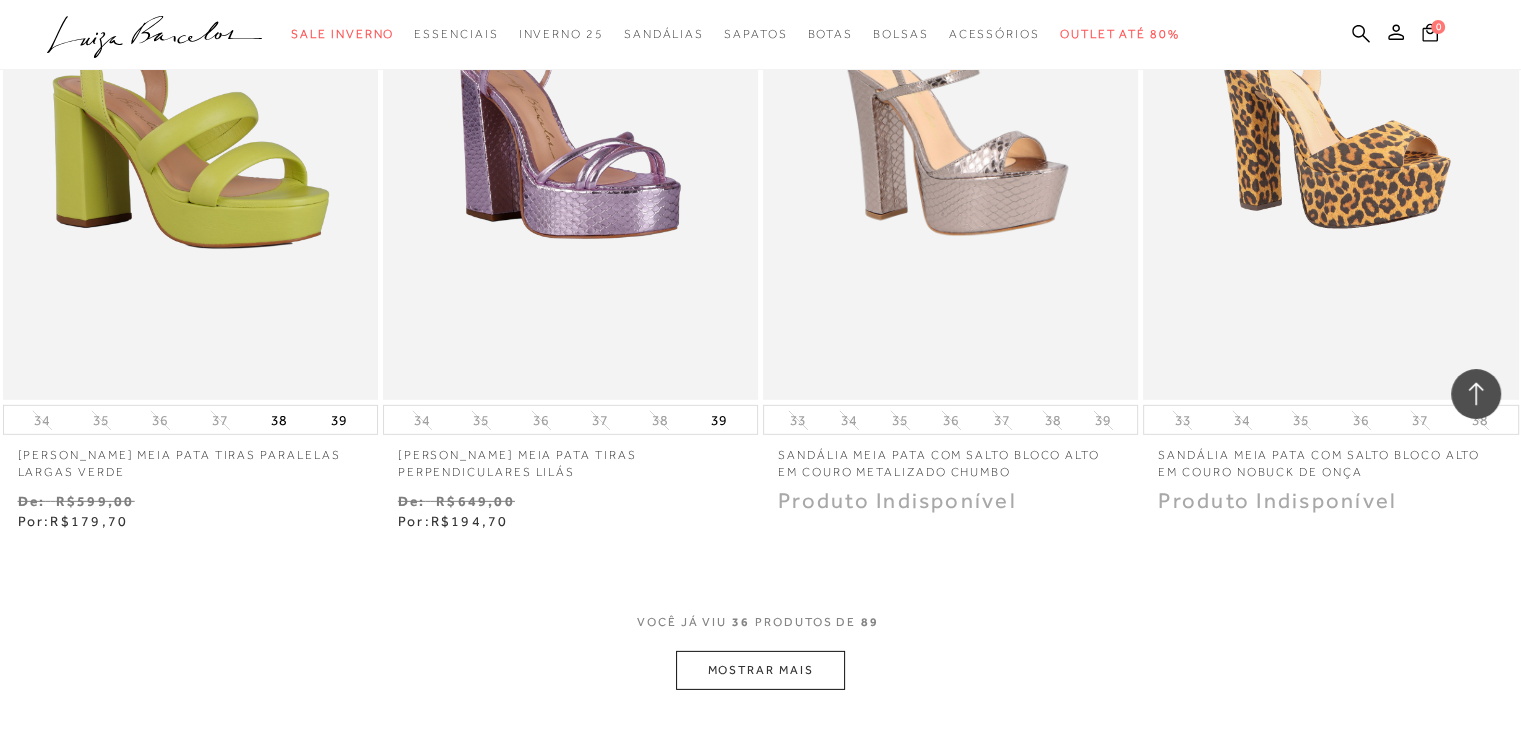 click on "MOSTRAR MAIS" at bounding box center (760, 670) 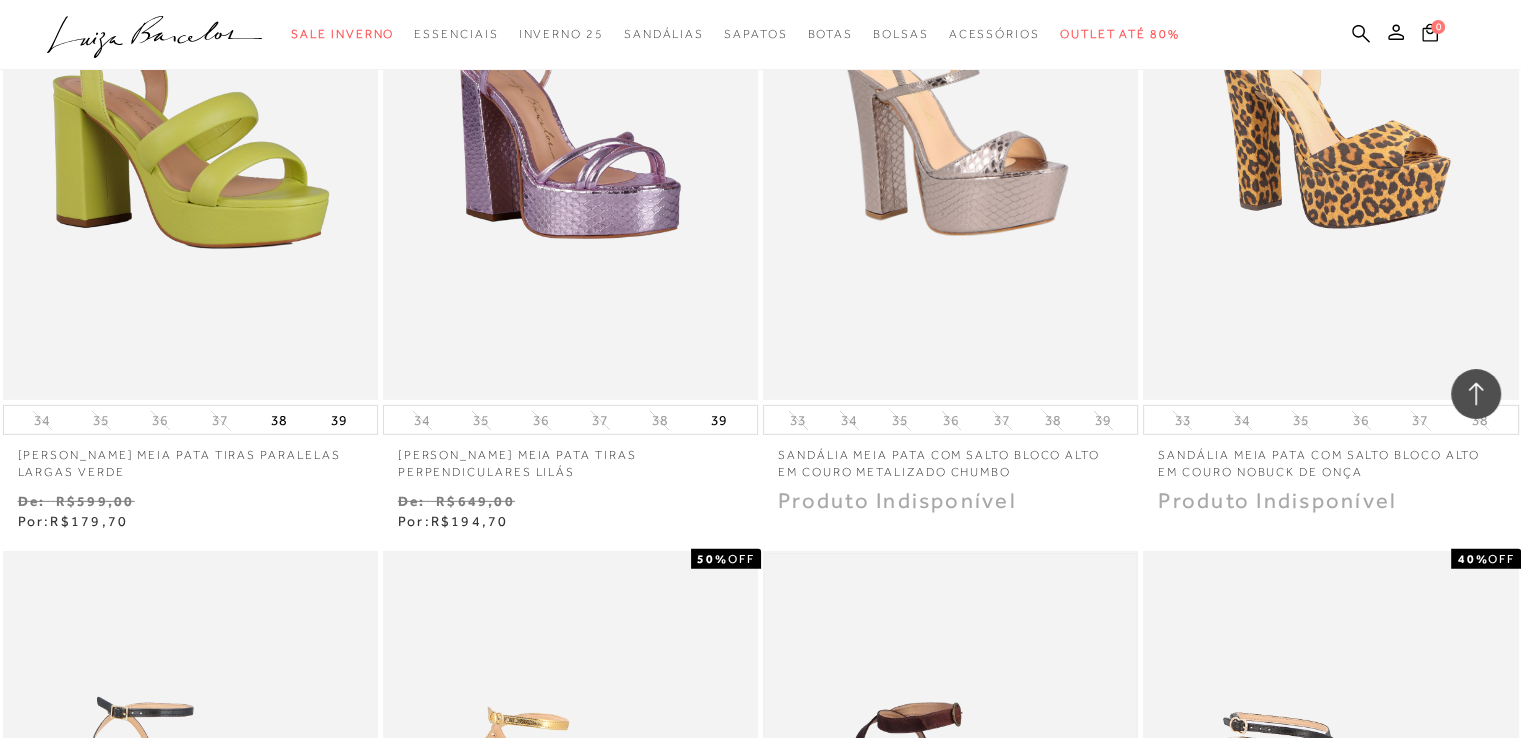click on "Sandália meia pata cortiça e fivelas café" at bounding box center [950, 832] 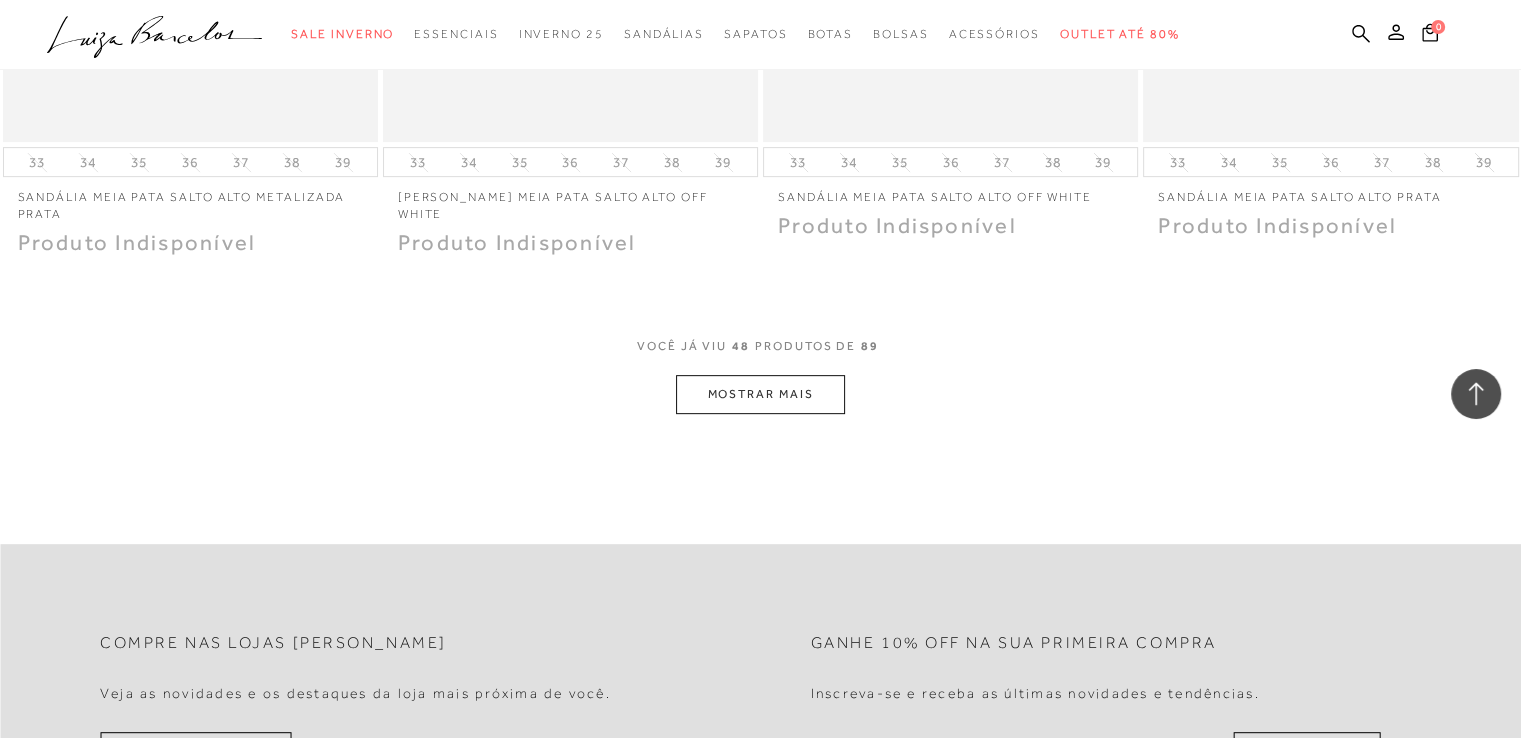 scroll, scrollTop: 8400, scrollLeft: 0, axis: vertical 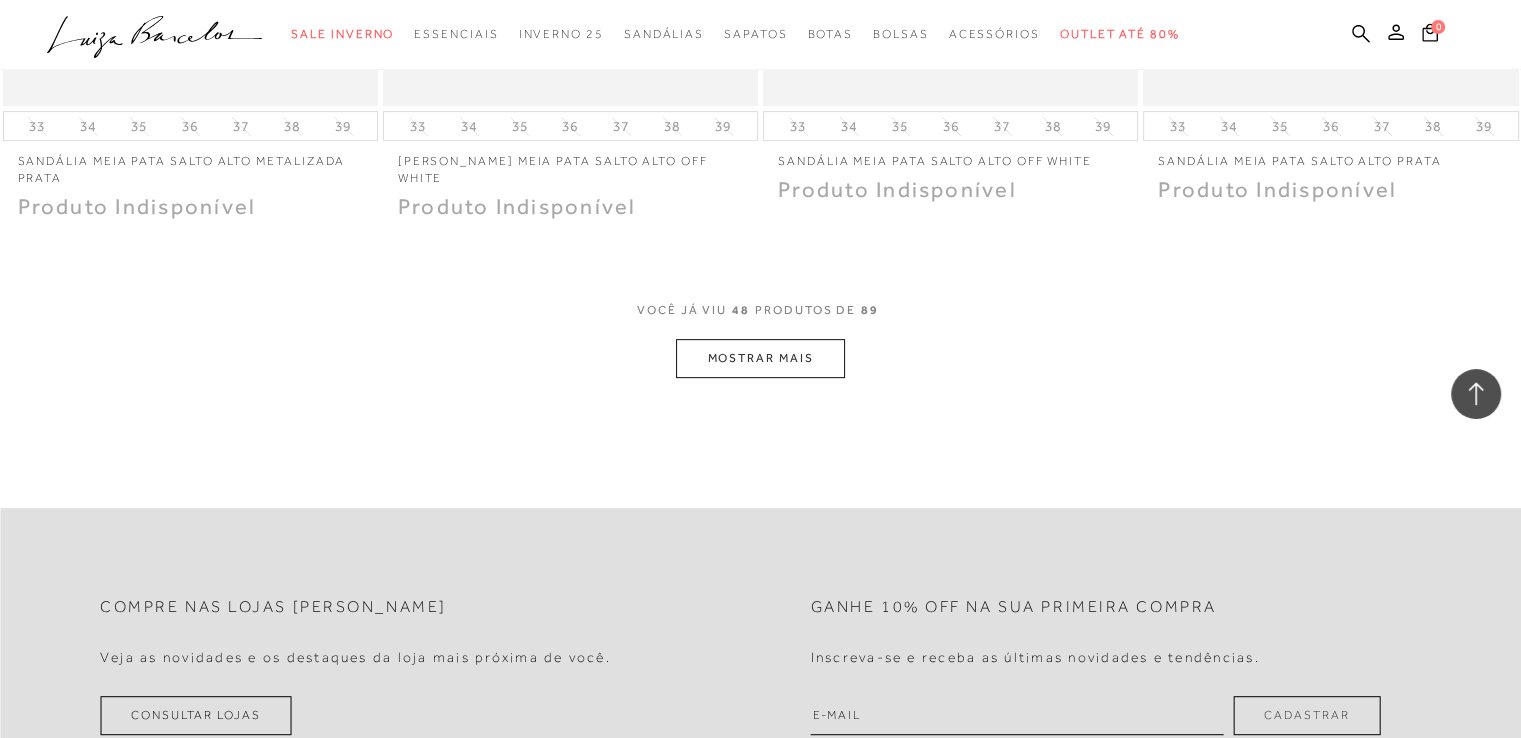 click on "MOSTRAR MAIS" at bounding box center (760, 358) 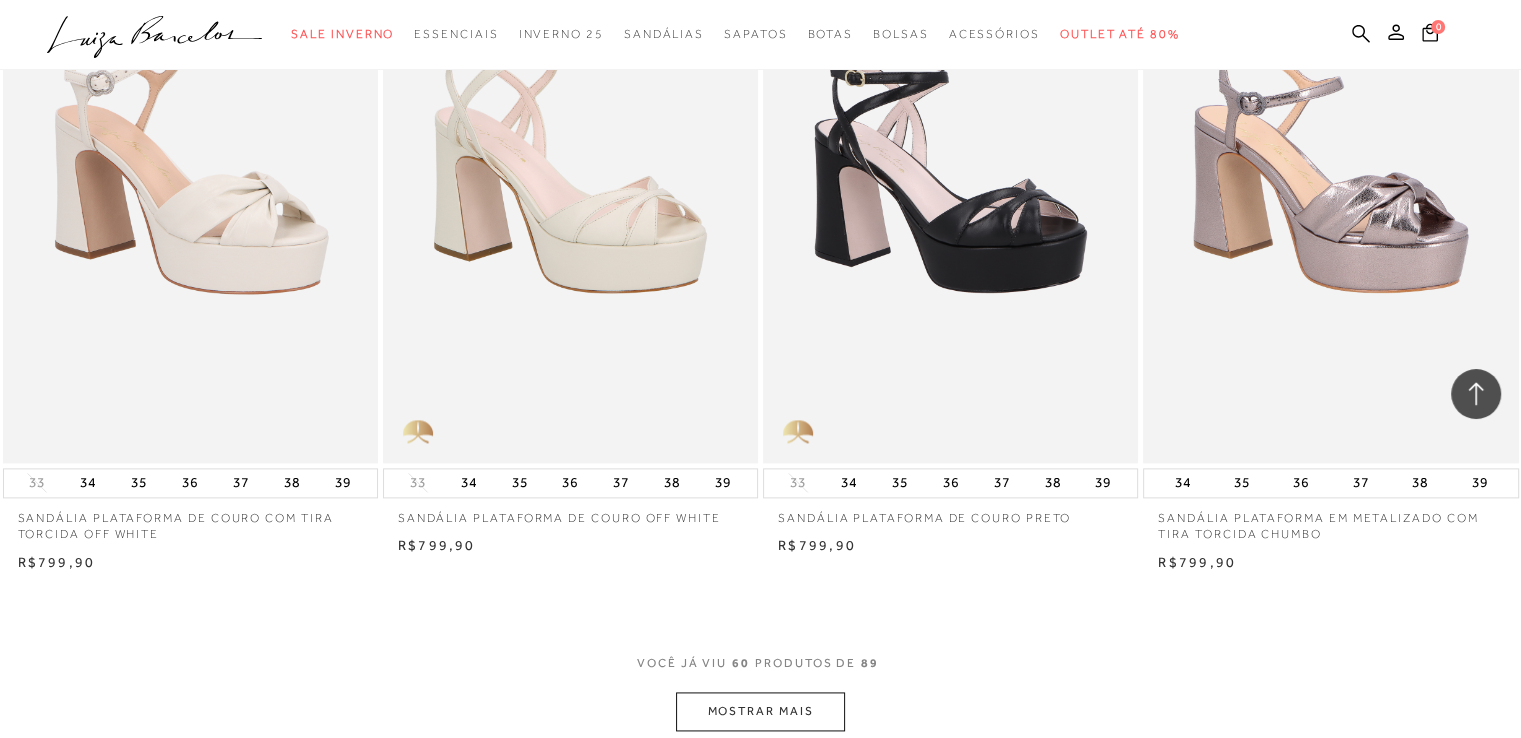 scroll, scrollTop: 10400, scrollLeft: 0, axis: vertical 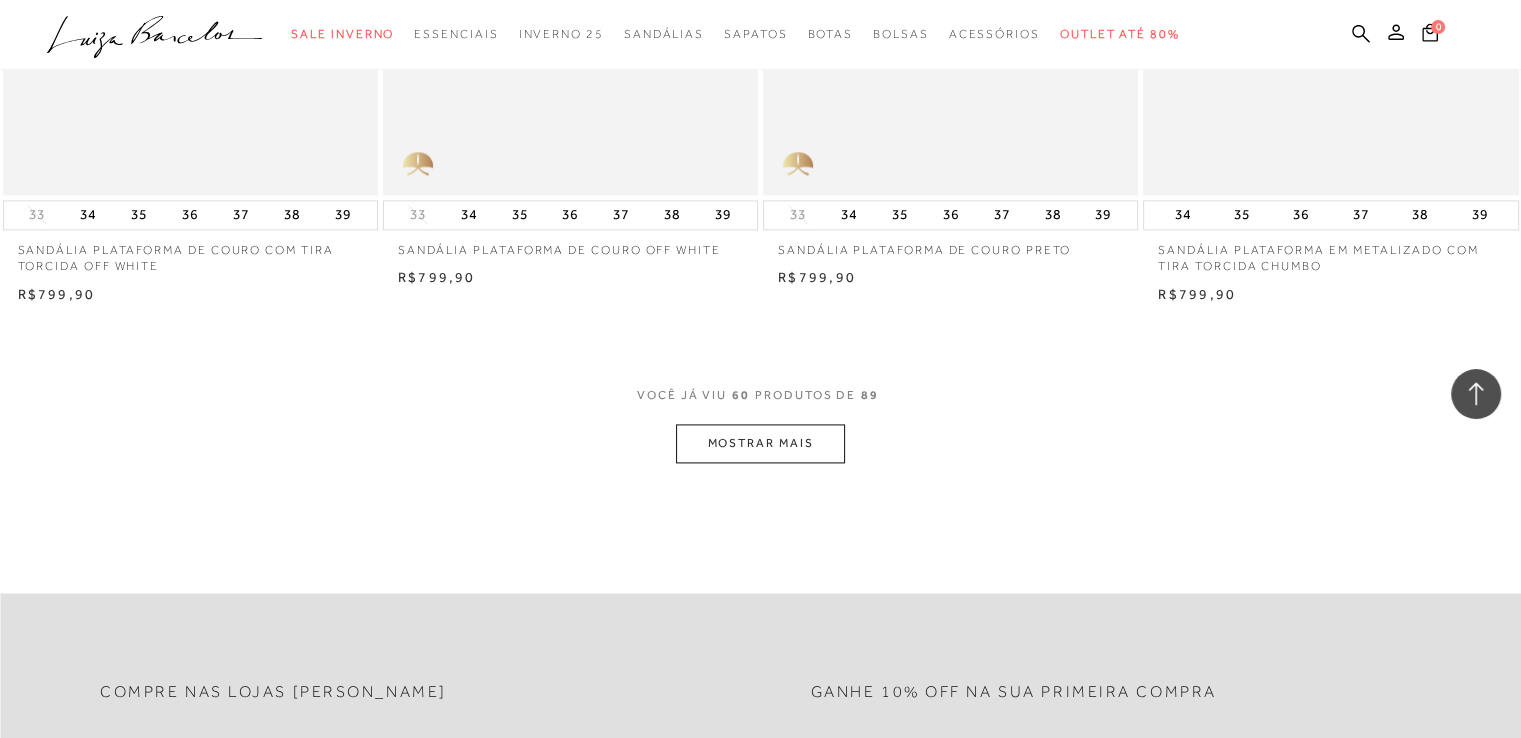 click on "MOSTRAR MAIS" at bounding box center [760, 443] 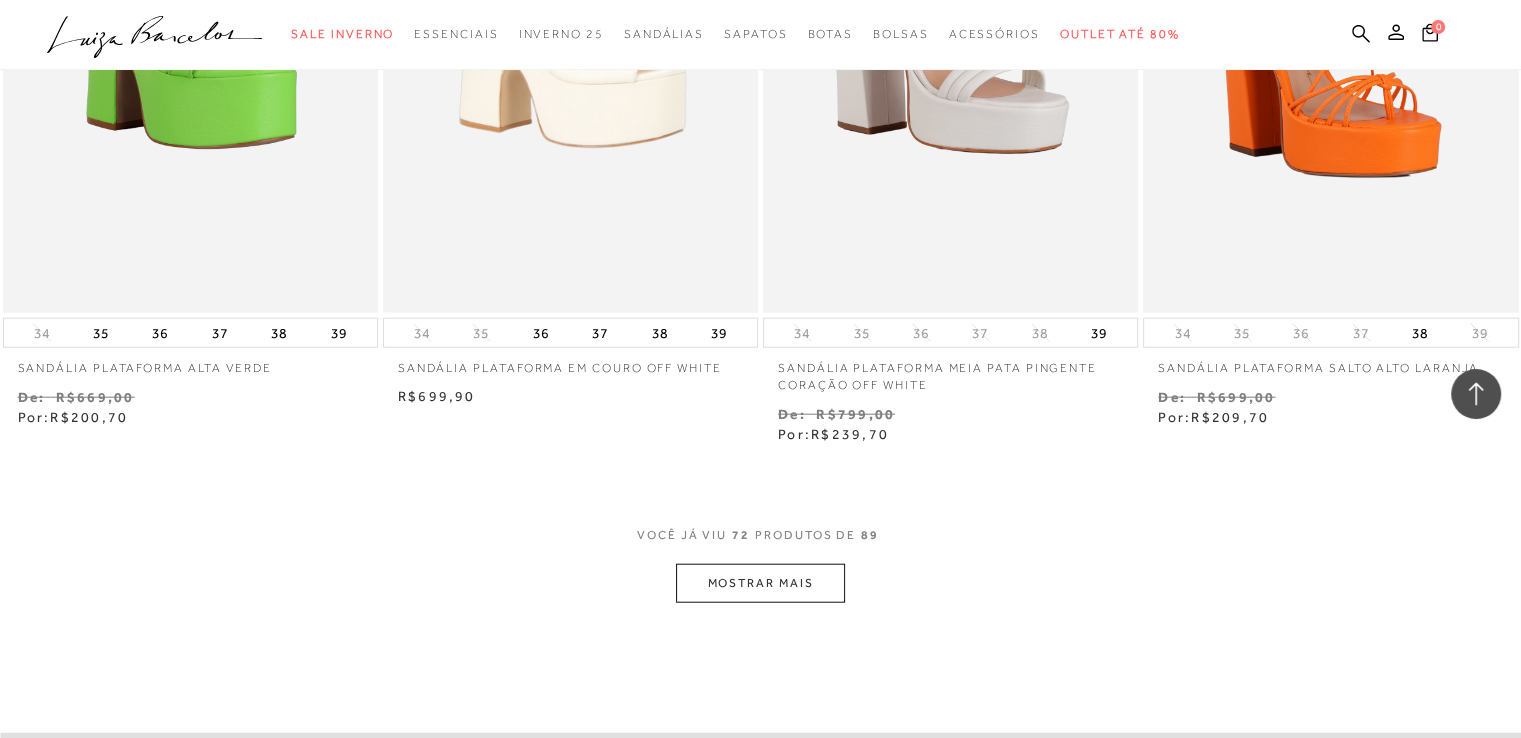 scroll, scrollTop: 12400, scrollLeft: 0, axis: vertical 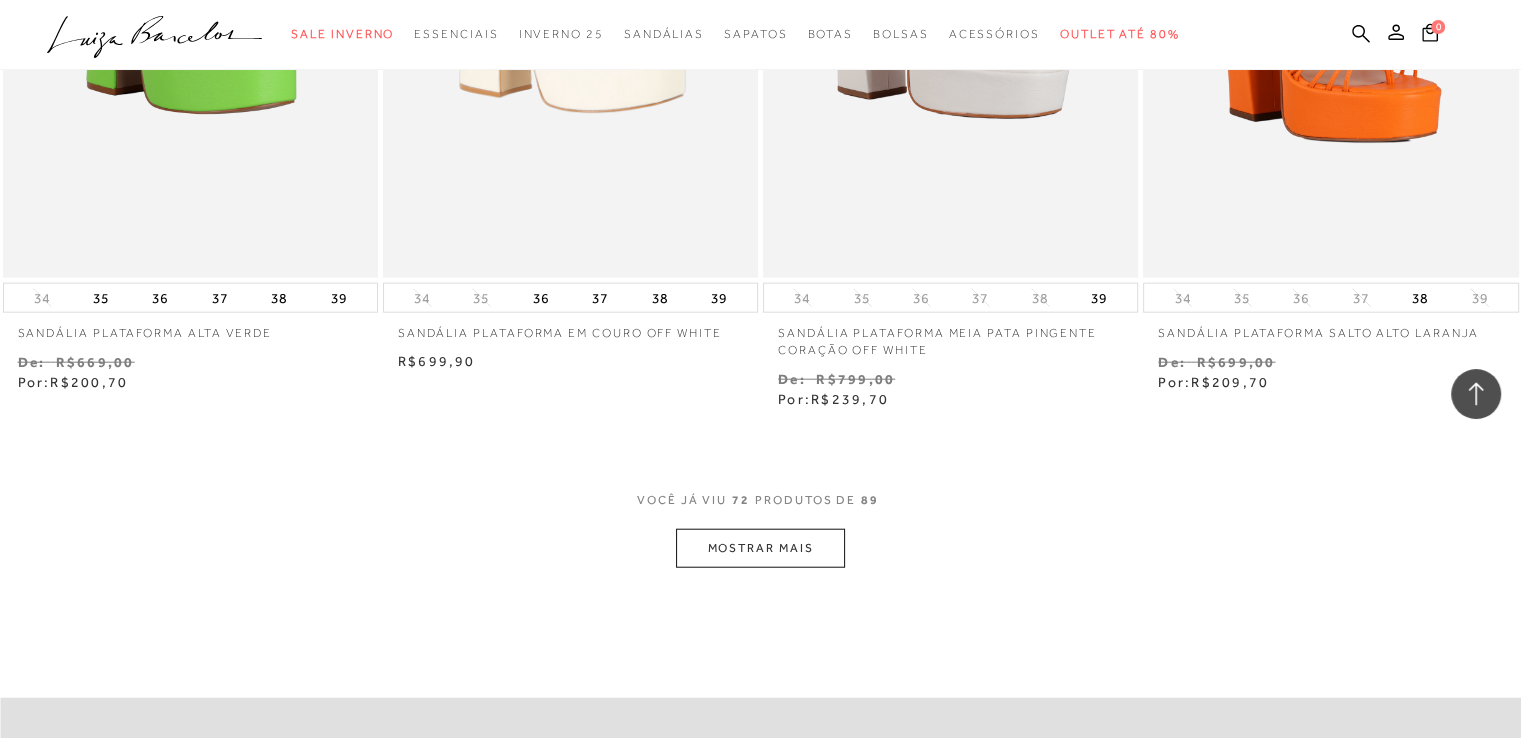 click on "MOSTRAR MAIS" at bounding box center (760, 548) 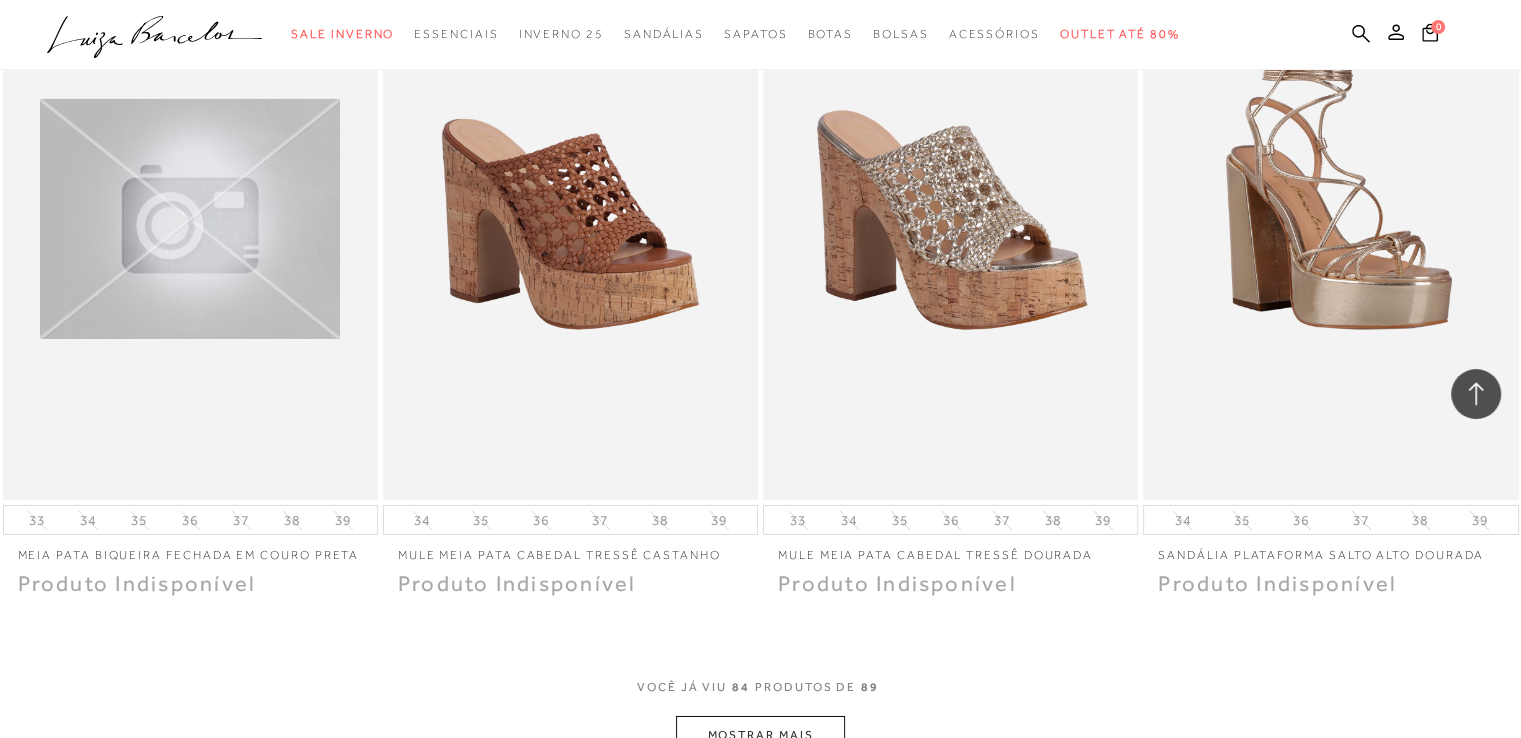 scroll, scrollTop: 14600, scrollLeft: 0, axis: vertical 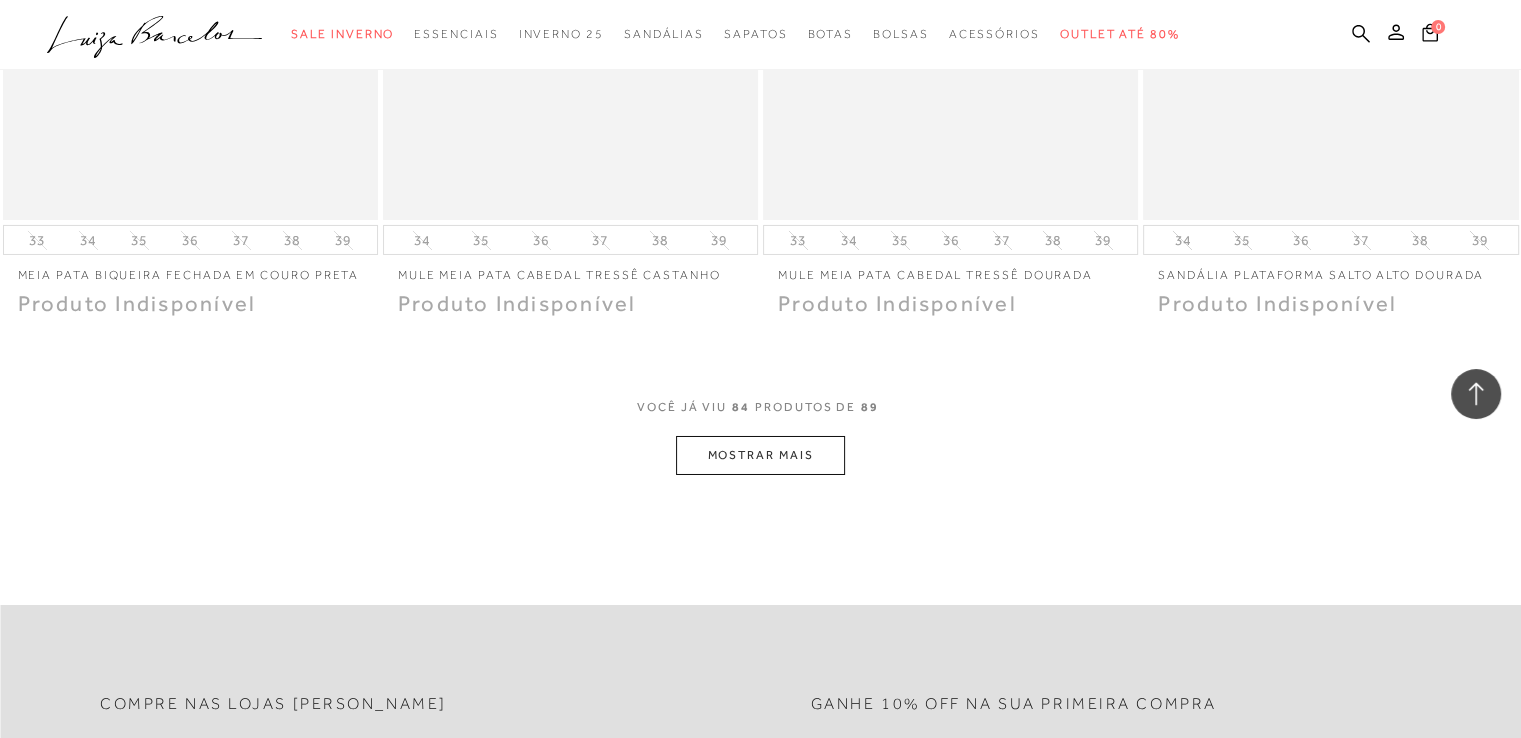click on "MOSTRAR MAIS" at bounding box center [760, 455] 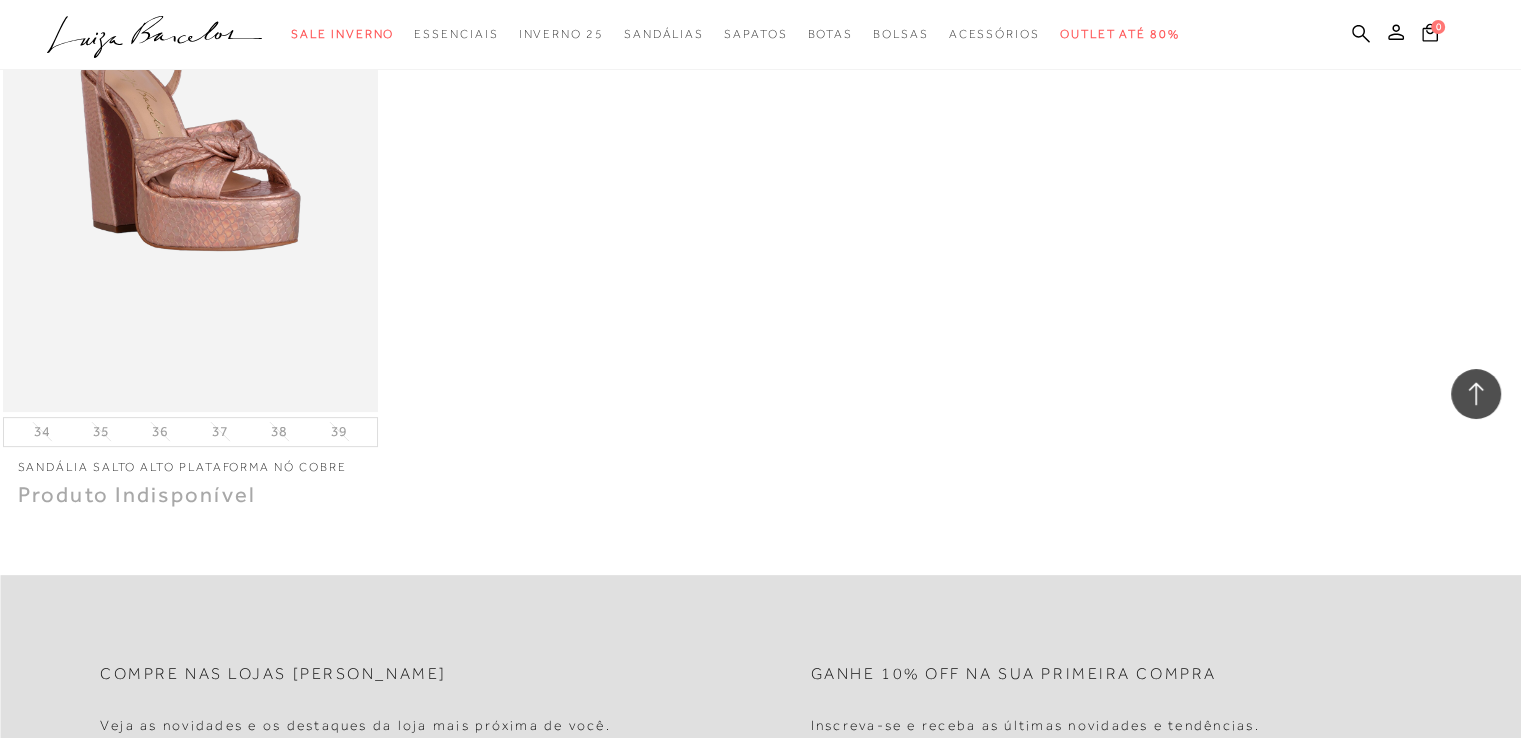 scroll, scrollTop: 15900, scrollLeft: 0, axis: vertical 